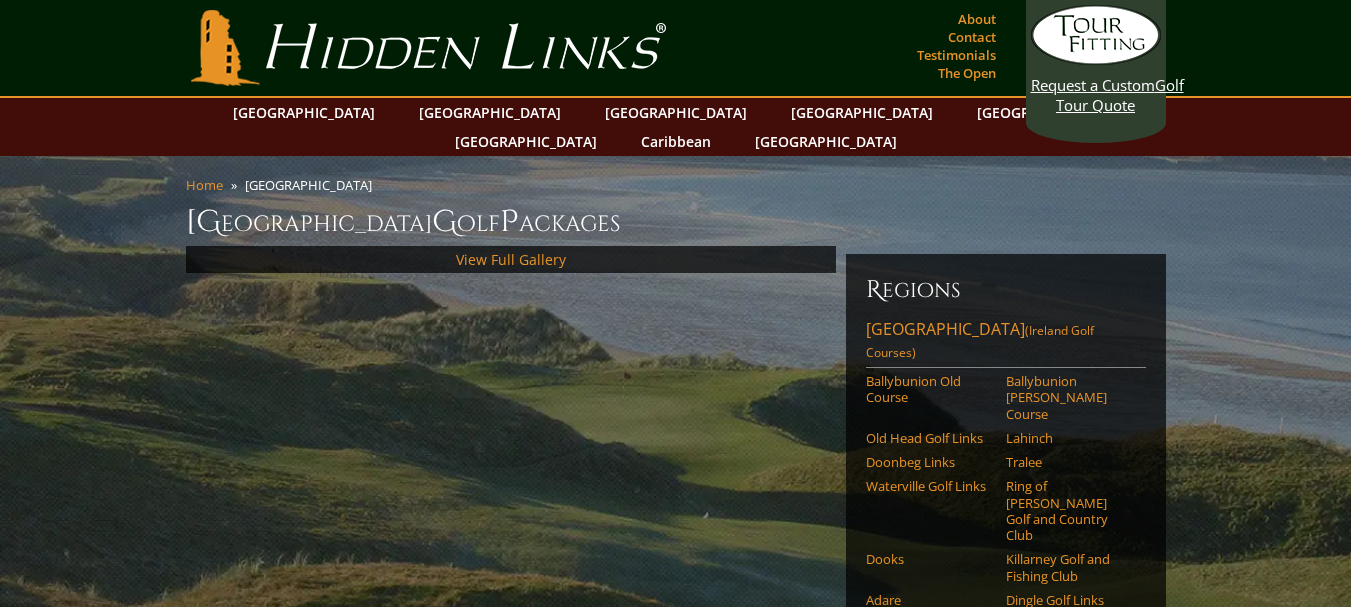 scroll, scrollTop: 0, scrollLeft: 0, axis: both 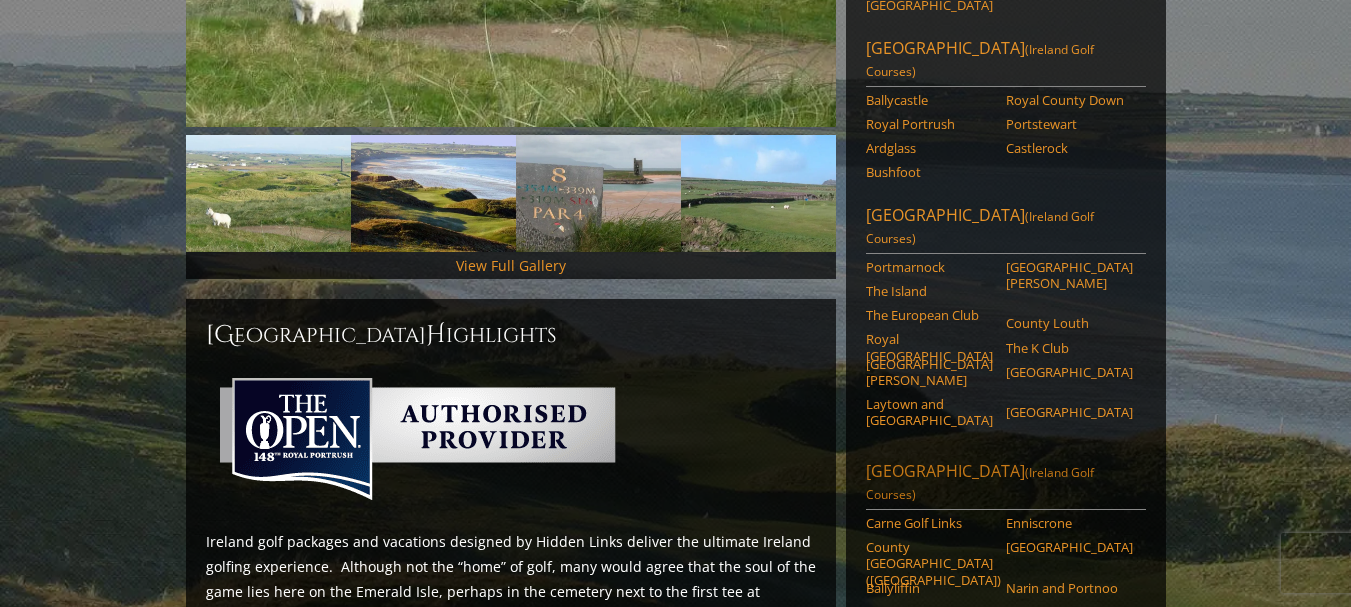 click on "Northwest Ireland  (Ireland Golf Courses)" at bounding box center [1006, 485] 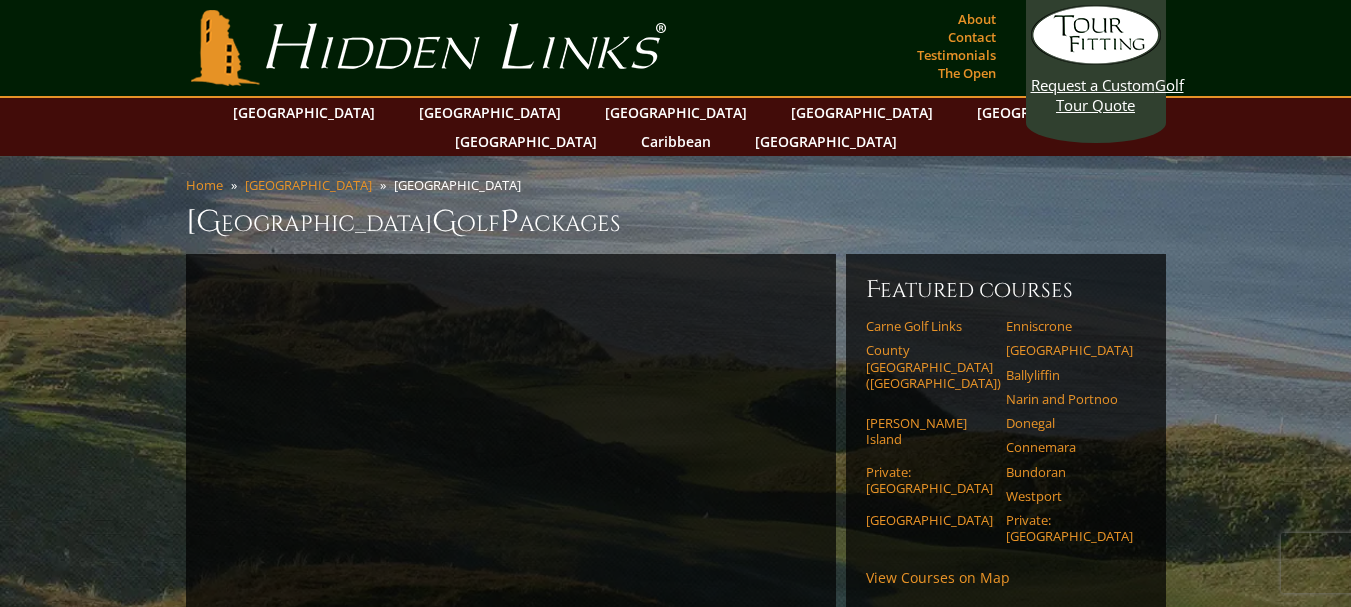 scroll, scrollTop: 0, scrollLeft: 0, axis: both 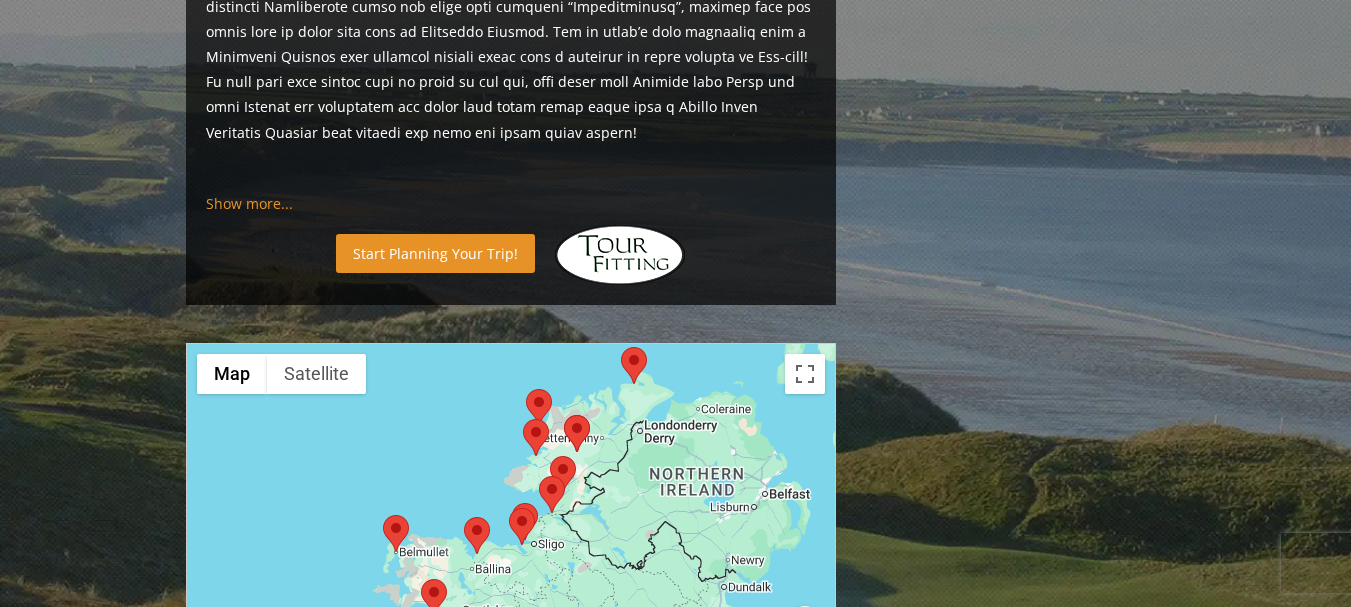 click on "Start Planning Your Trip!" at bounding box center (435, 253) 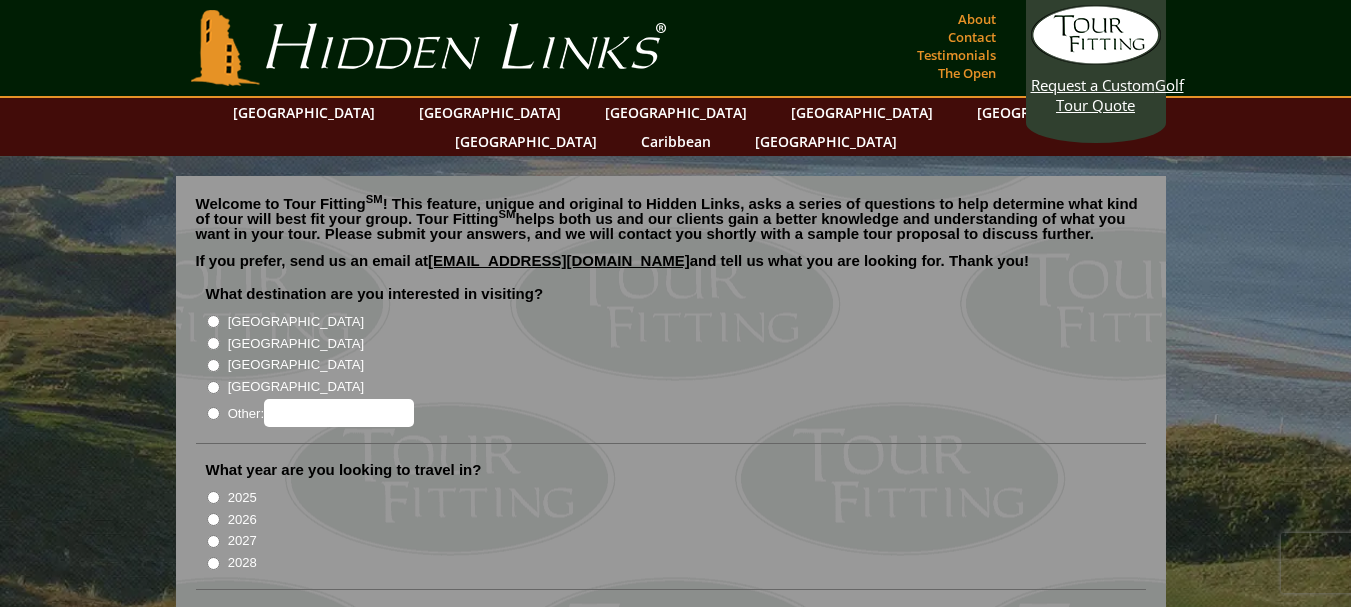 scroll, scrollTop: 0, scrollLeft: 0, axis: both 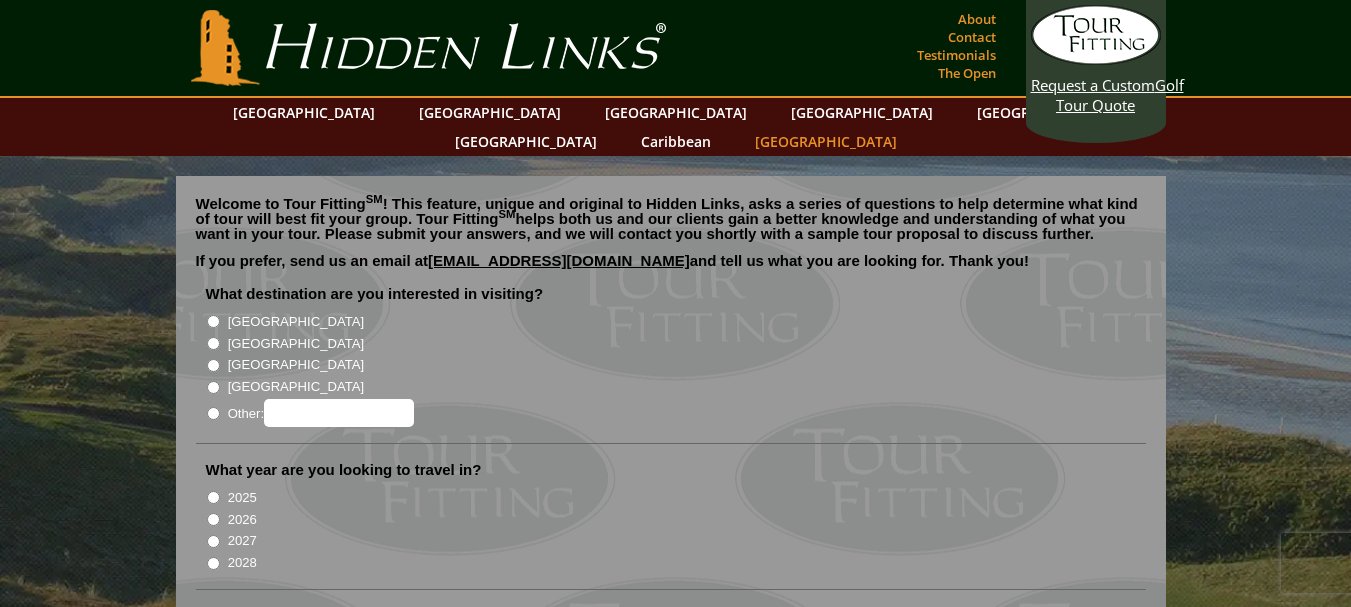 click on "[GEOGRAPHIC_DATA]" at bounding box center (826, 141) 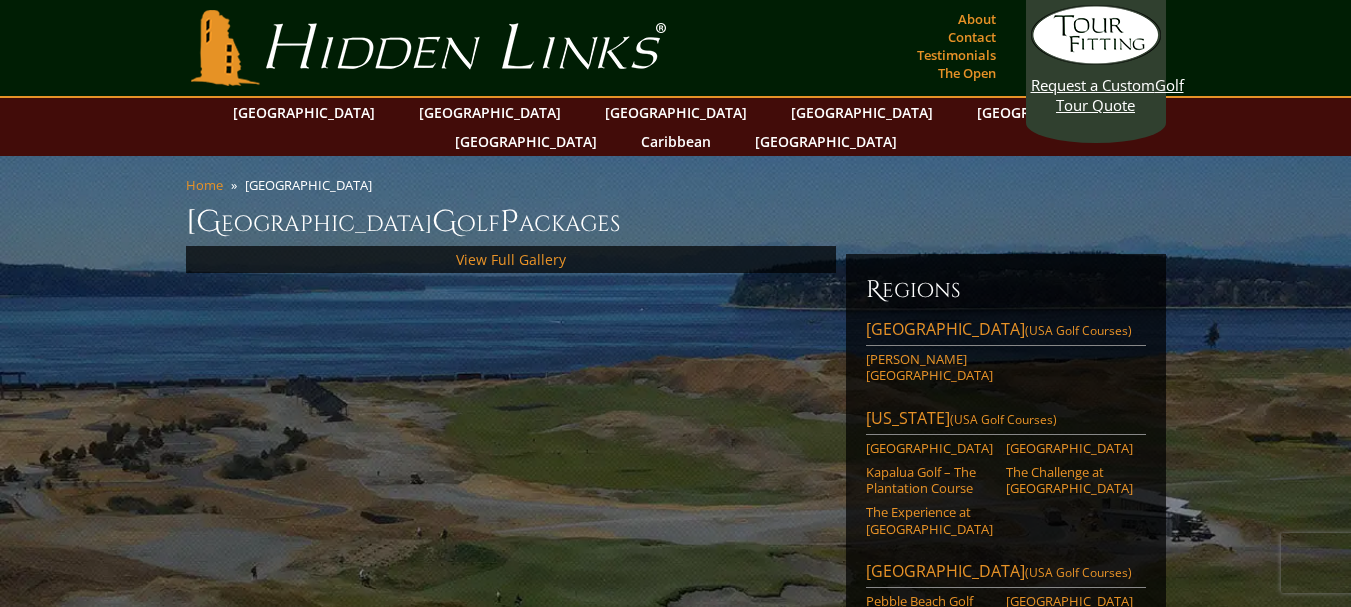 scroll, scrollTop: 0, scrollLeft: 0, axis: both 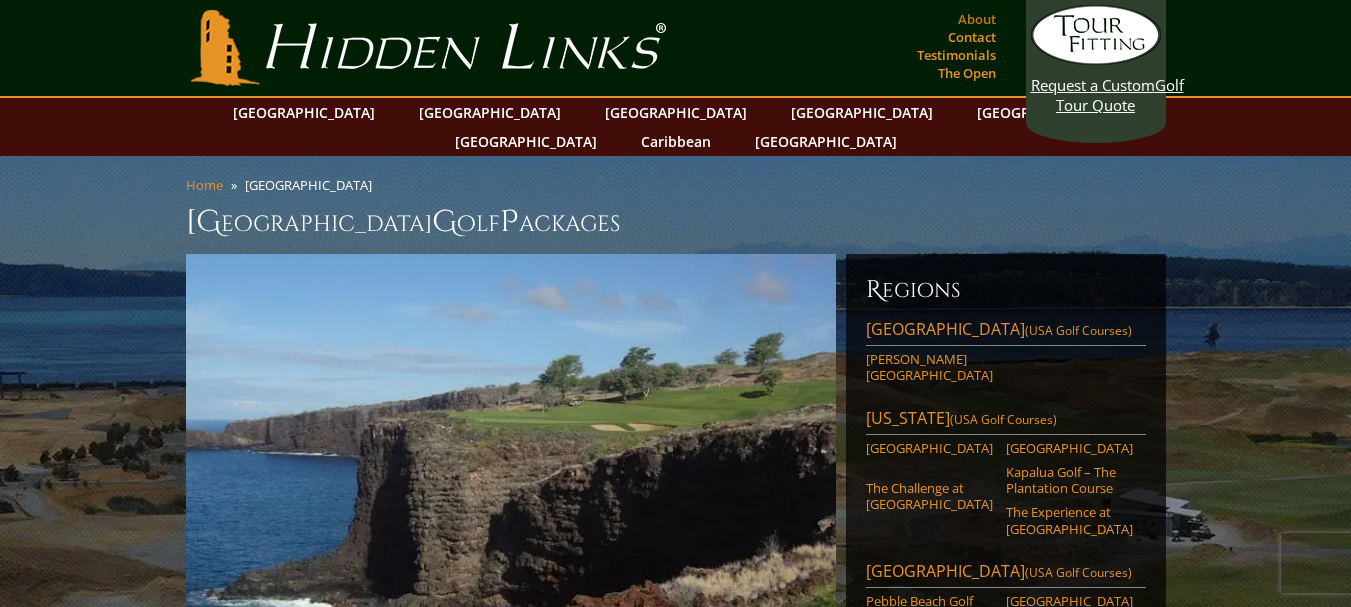 click on "About" at bounding box center (977, 19) 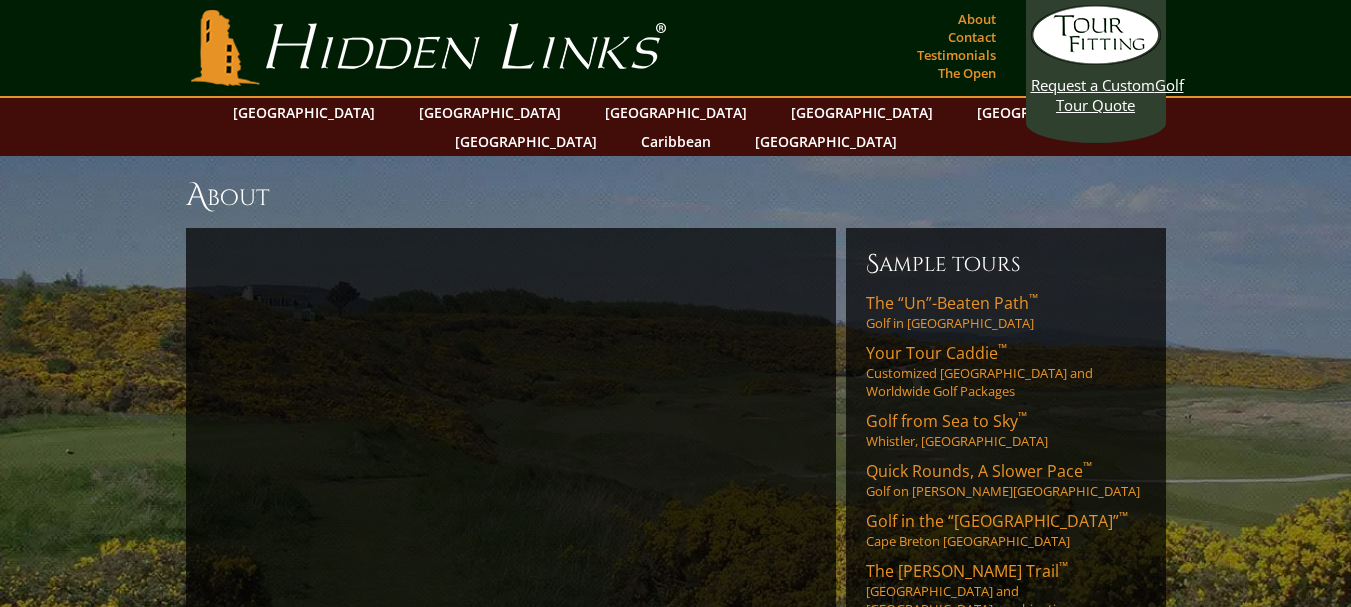 scroll, scrollTop: 0, scrollLeft: 0, axis: both 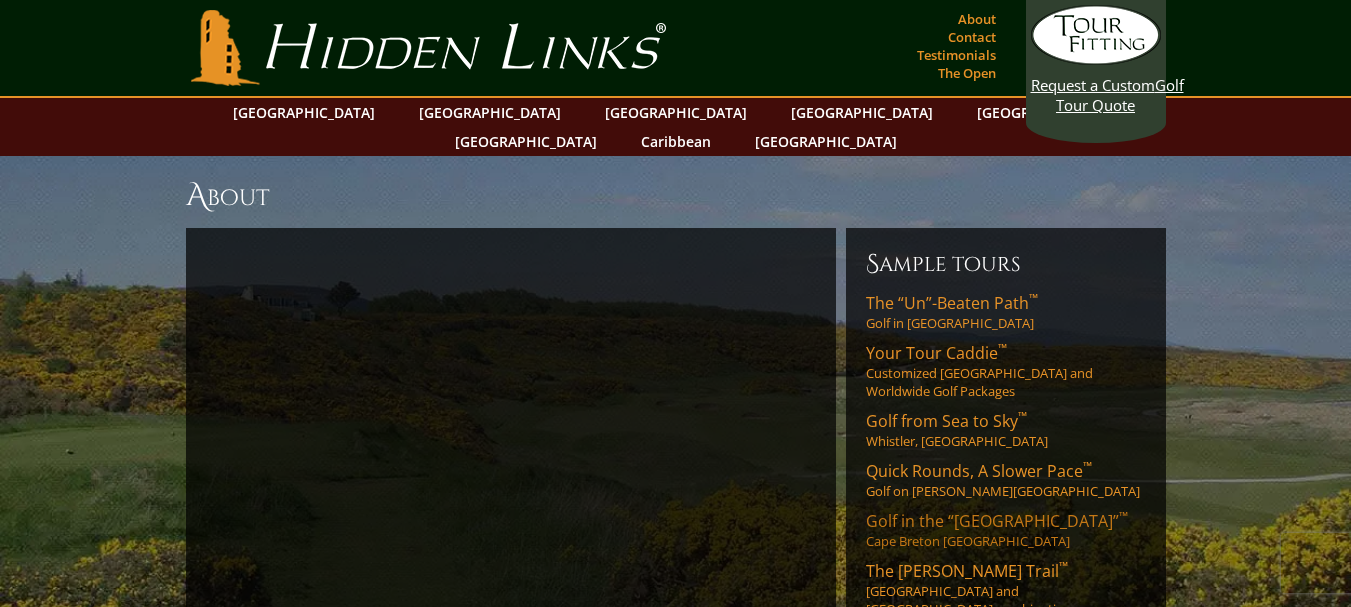 click on "Golf in the “New Scotland” ™" at bounding box center [997, 521] 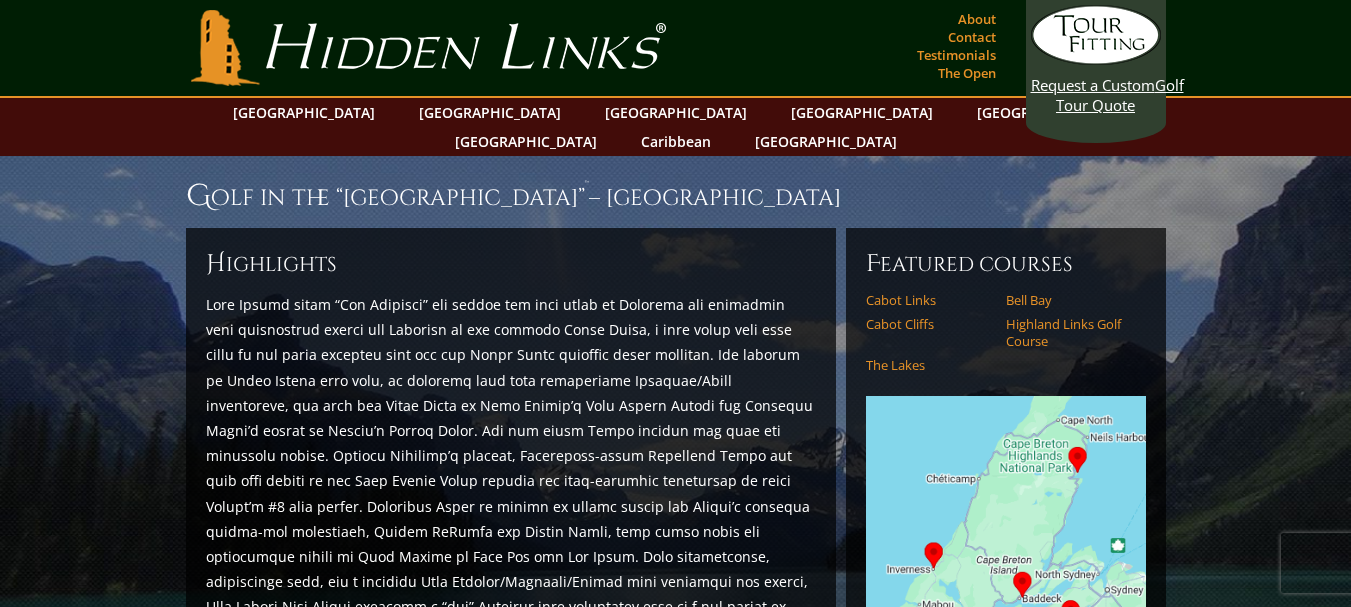 scroll, scrollTop: 0, scrollLeft: 0, axis: both 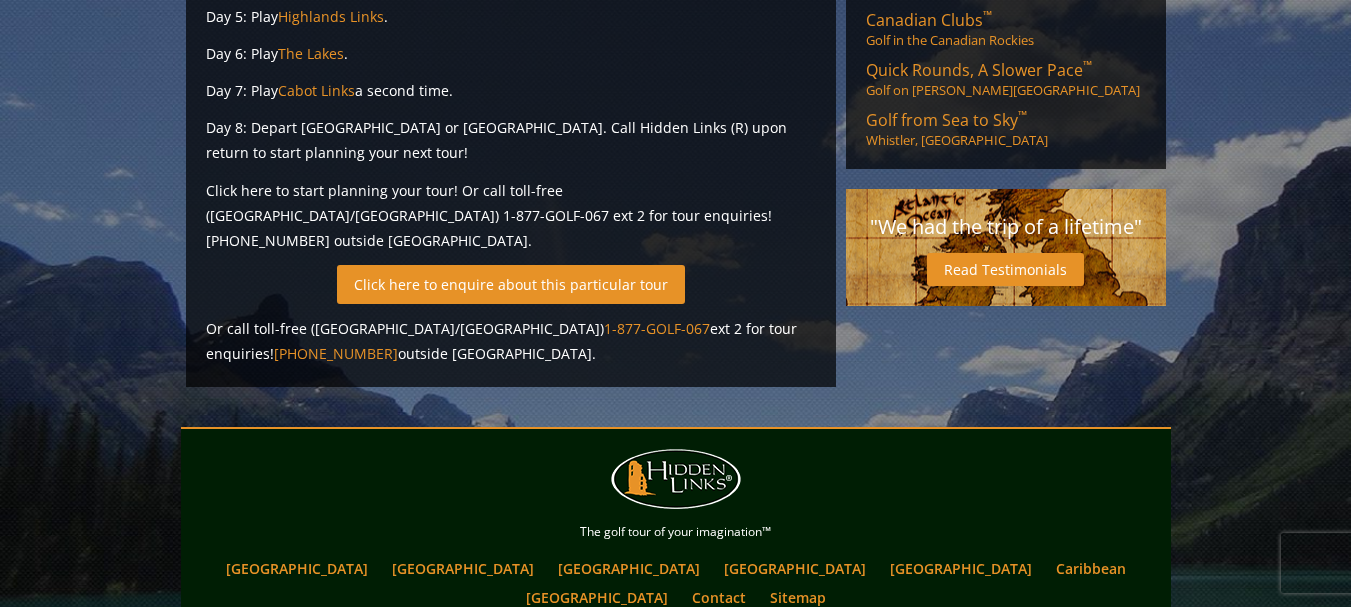 click on "Click here to enquire about this particular tour" at bounding box center (511, 284) 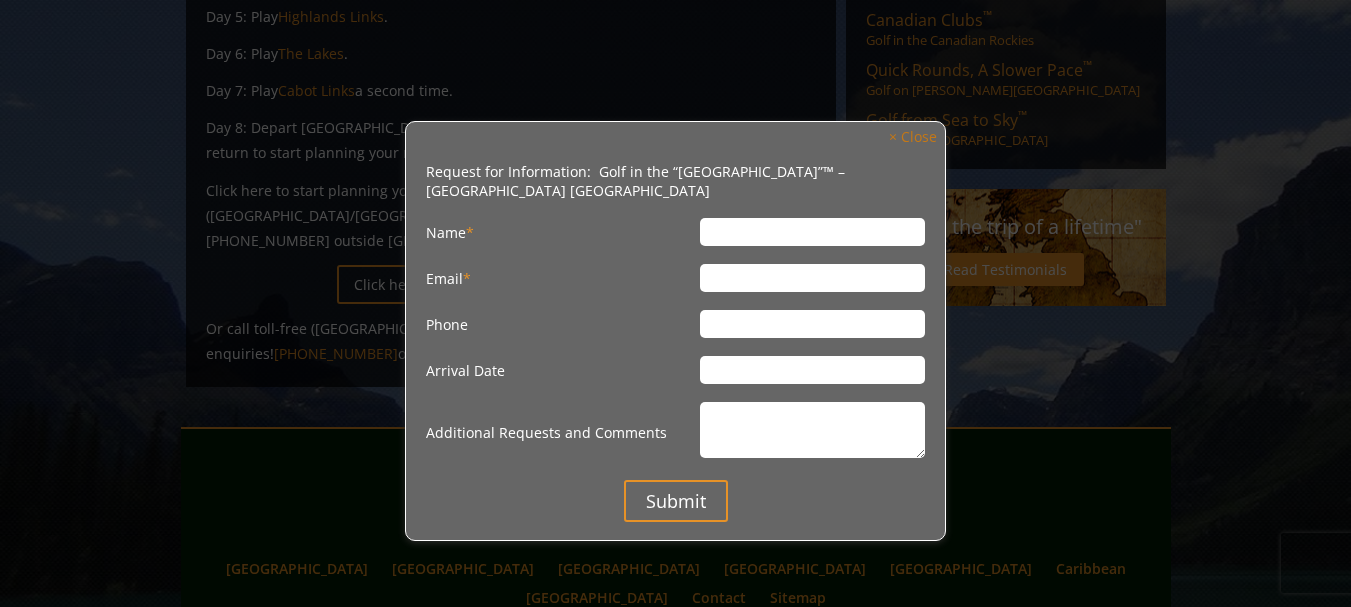 click on "× Close" at bounding box center (913, 137) 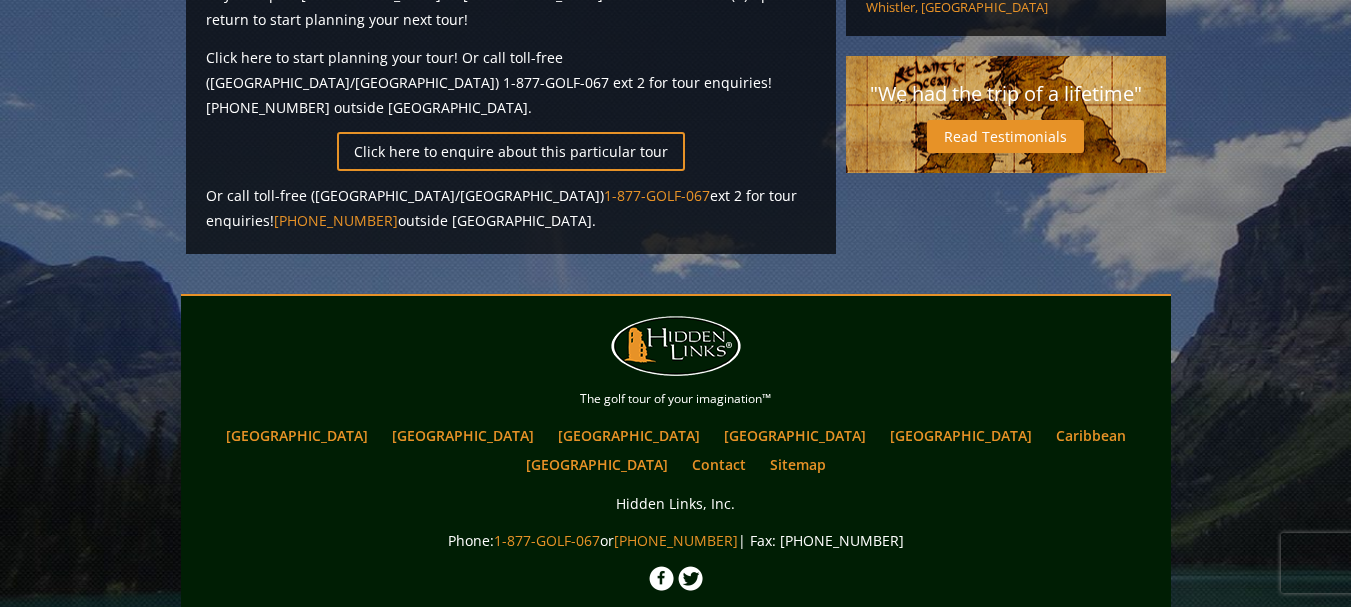 scroll, scrollTop: 994, scrollLeft: 0, axis: vertical 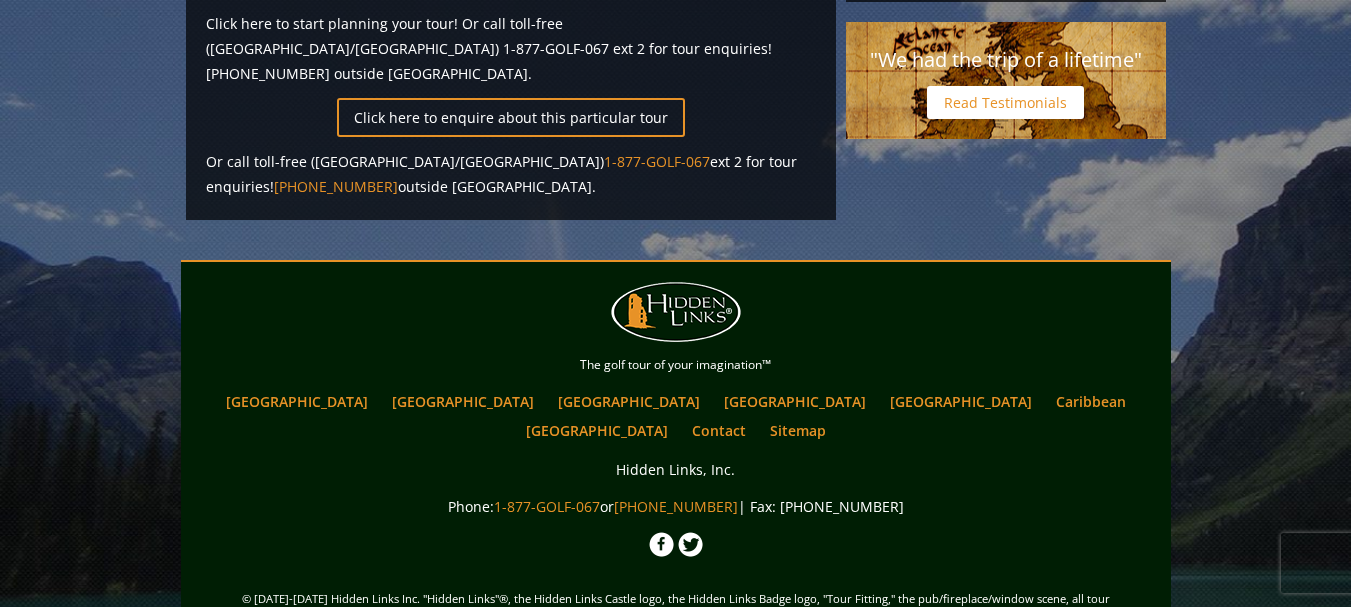 click on "Read Testimonials" at bounding box center (1005, 102) 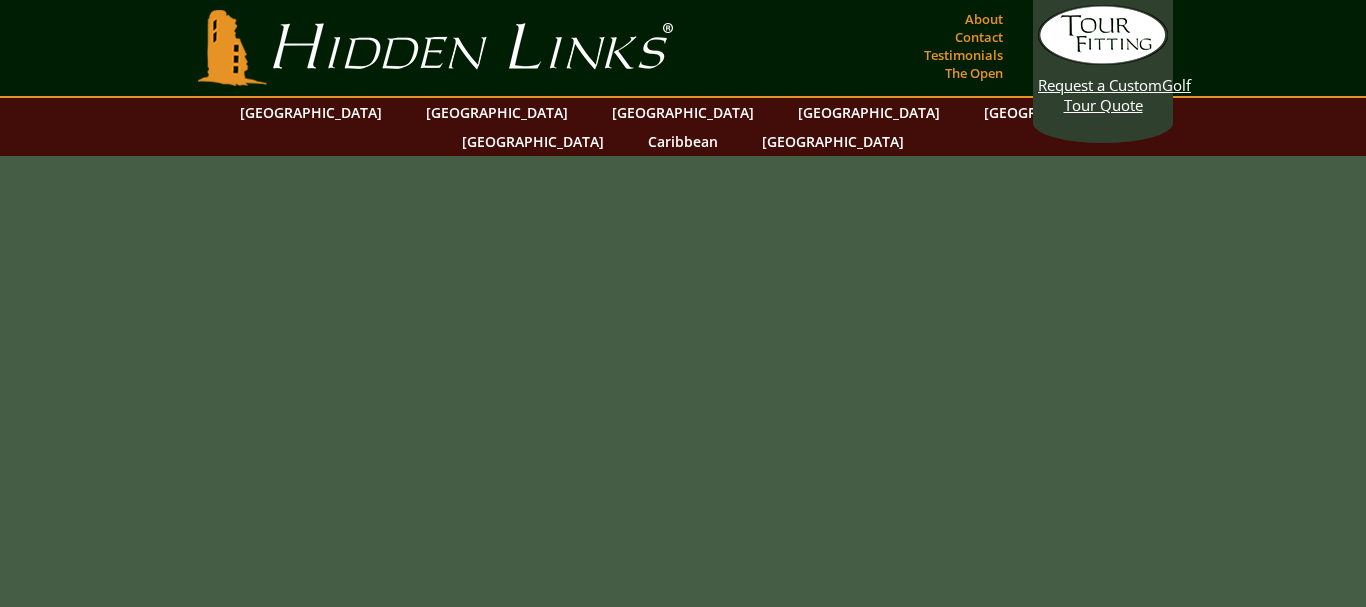 scroll, scrollTop: 0, scrollLeft: 0, axis: both 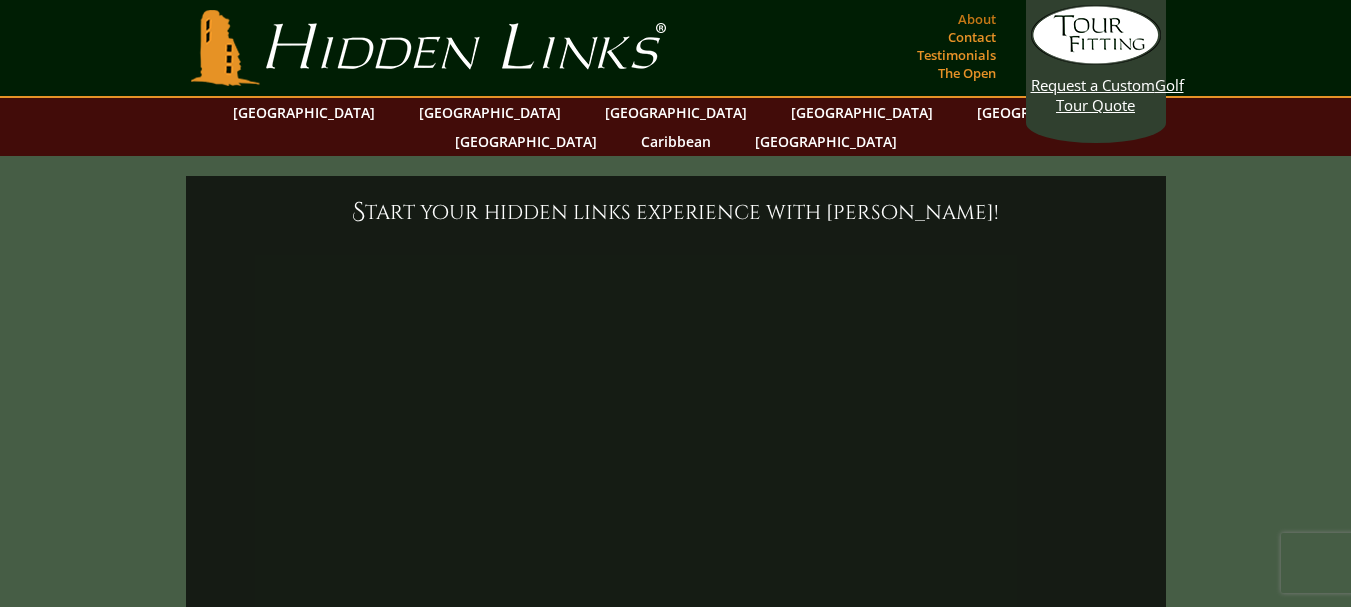 click on "About" at bounding box center [977, 19] 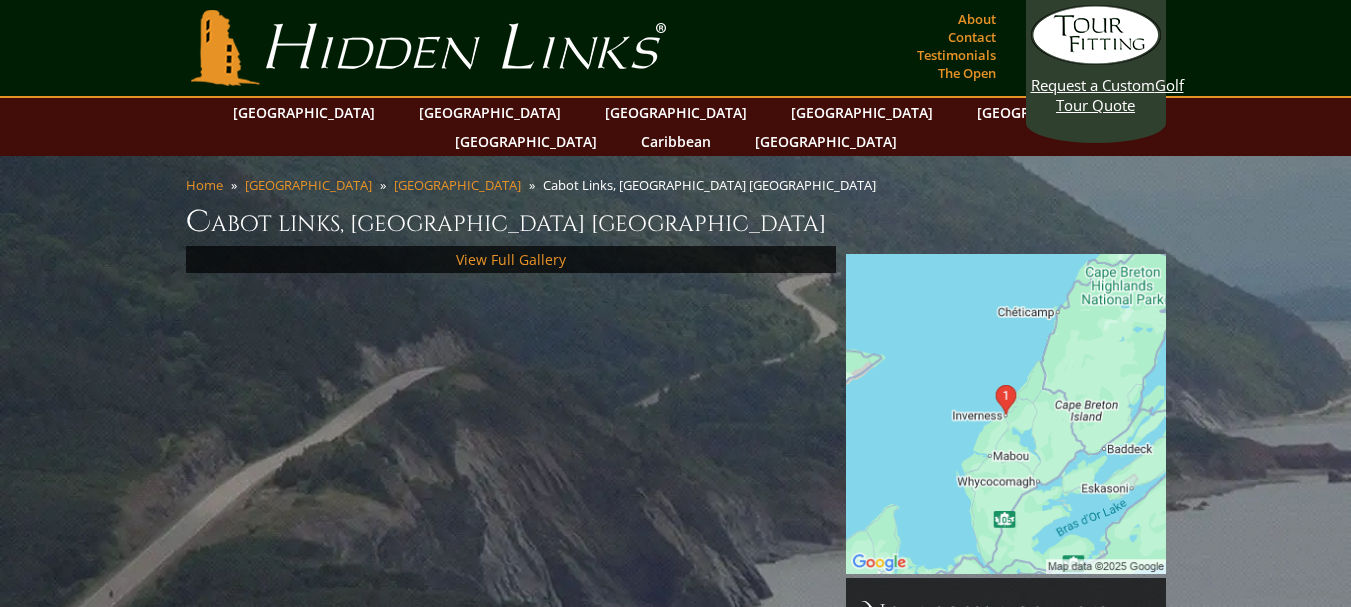 scroll, scrollTop: 0, scrollLeft: 0, axis: both 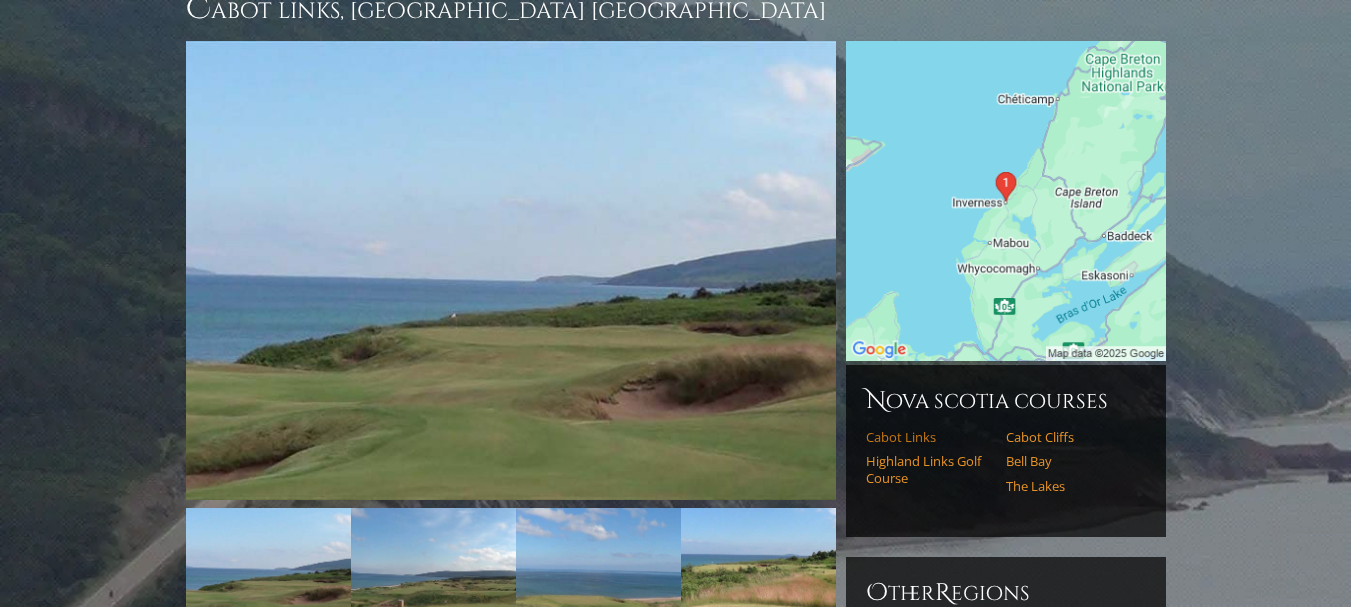 click on "Cabot Links" at bounding box center (929, 437) 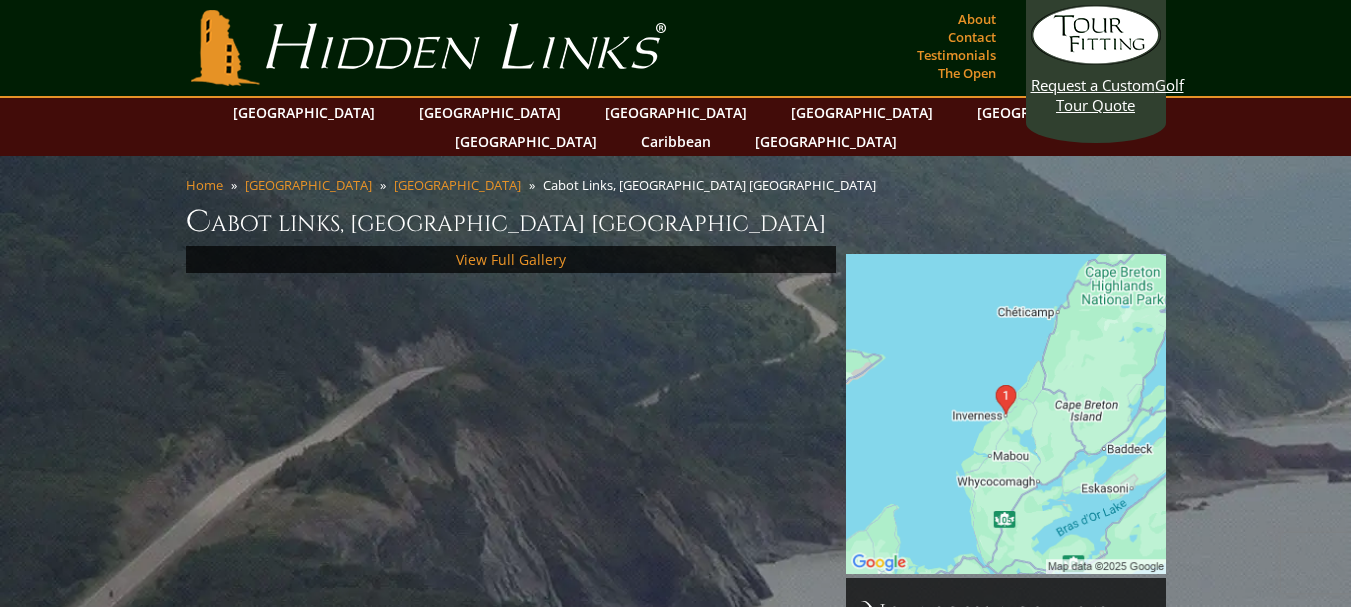 scroll, scrollTop: 0, scrollLeft: 0, axis: both 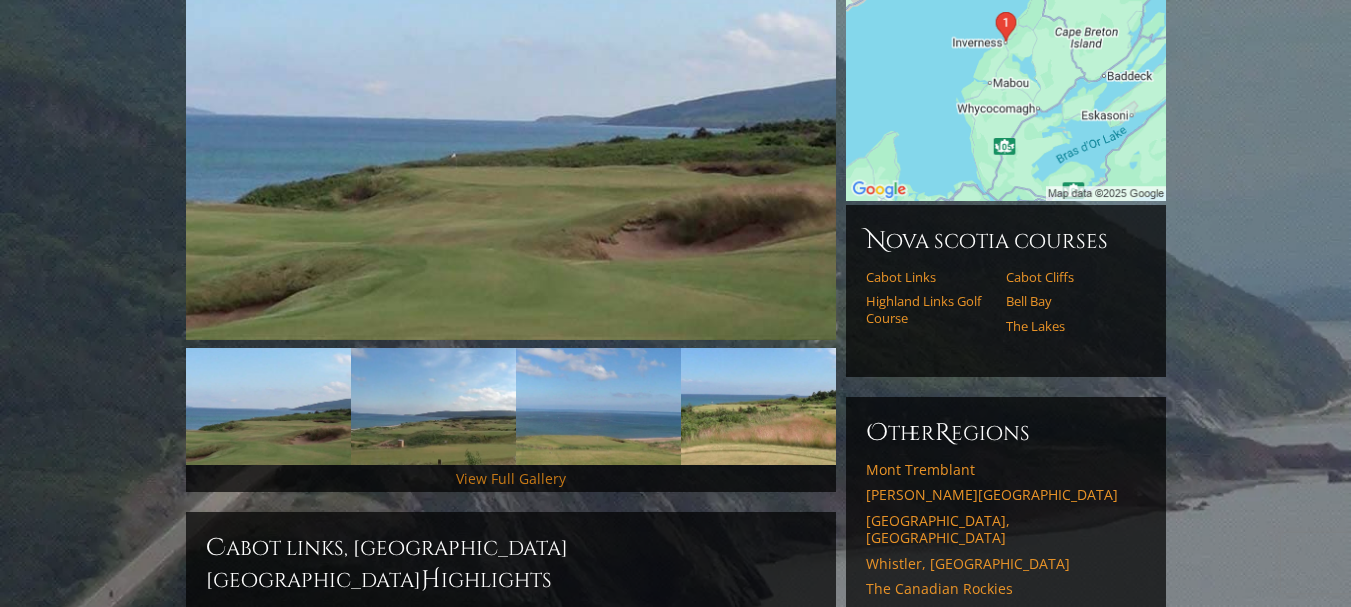click on "View Full Gallery" at bounding box center (511, 478) 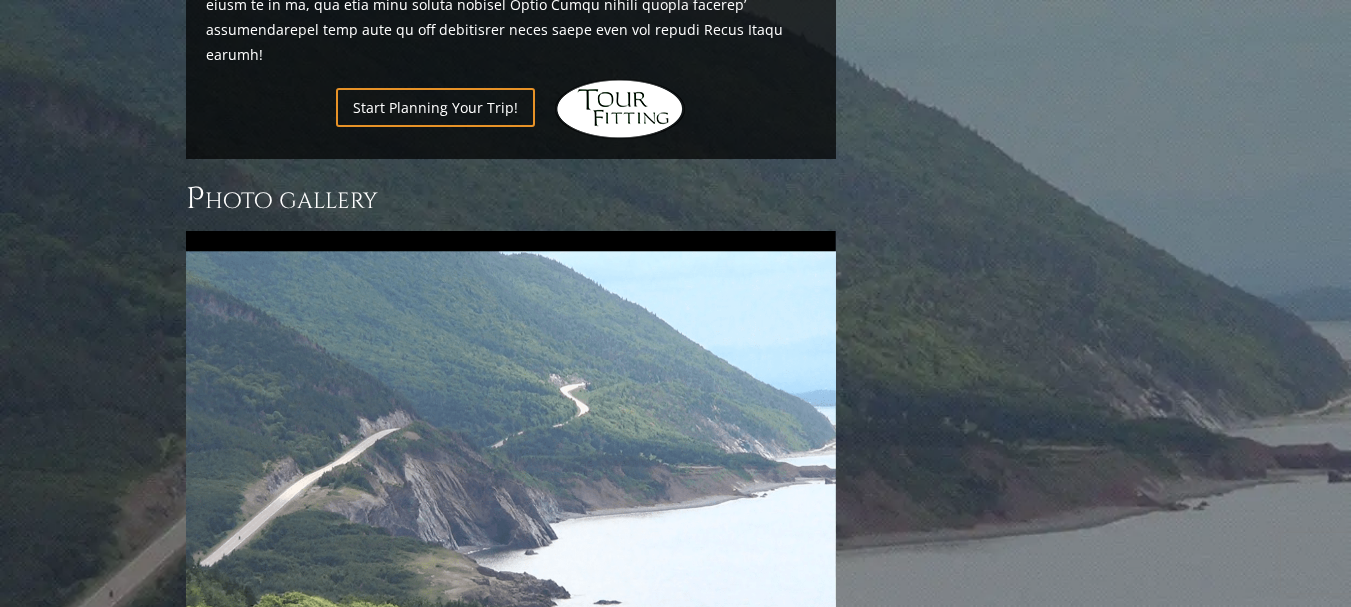 scroll, scrollTop: 1537, scrollLeft: 0, axis: vertical 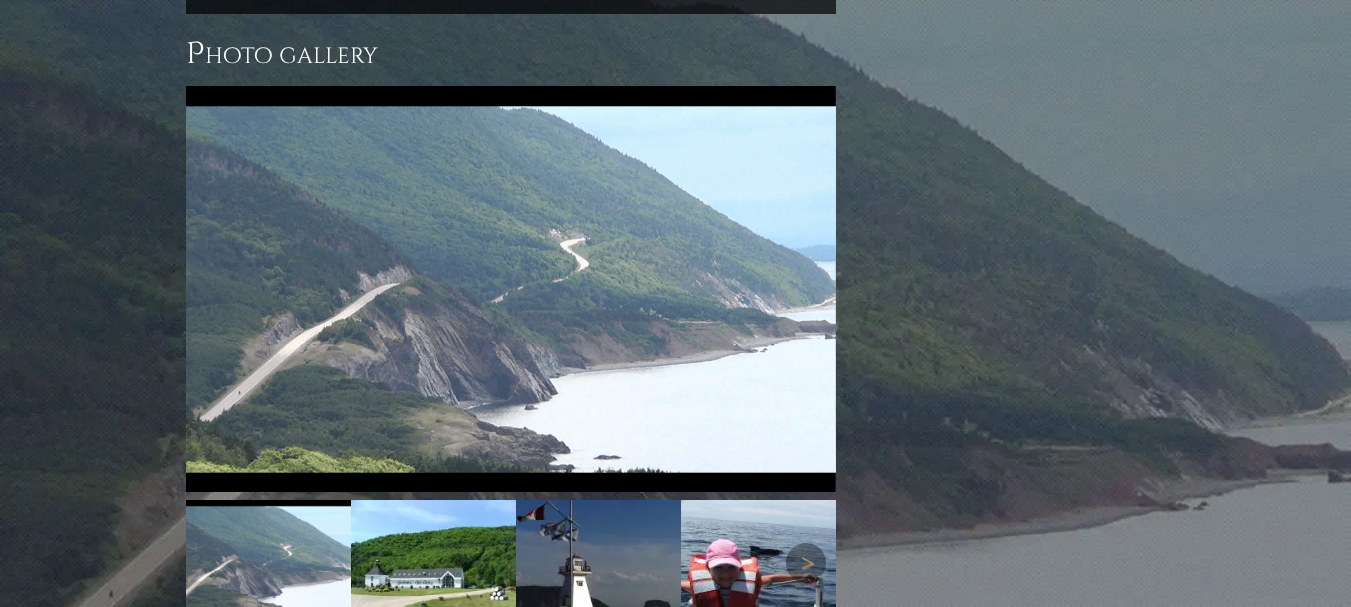 click at bounding box center [433, 562] 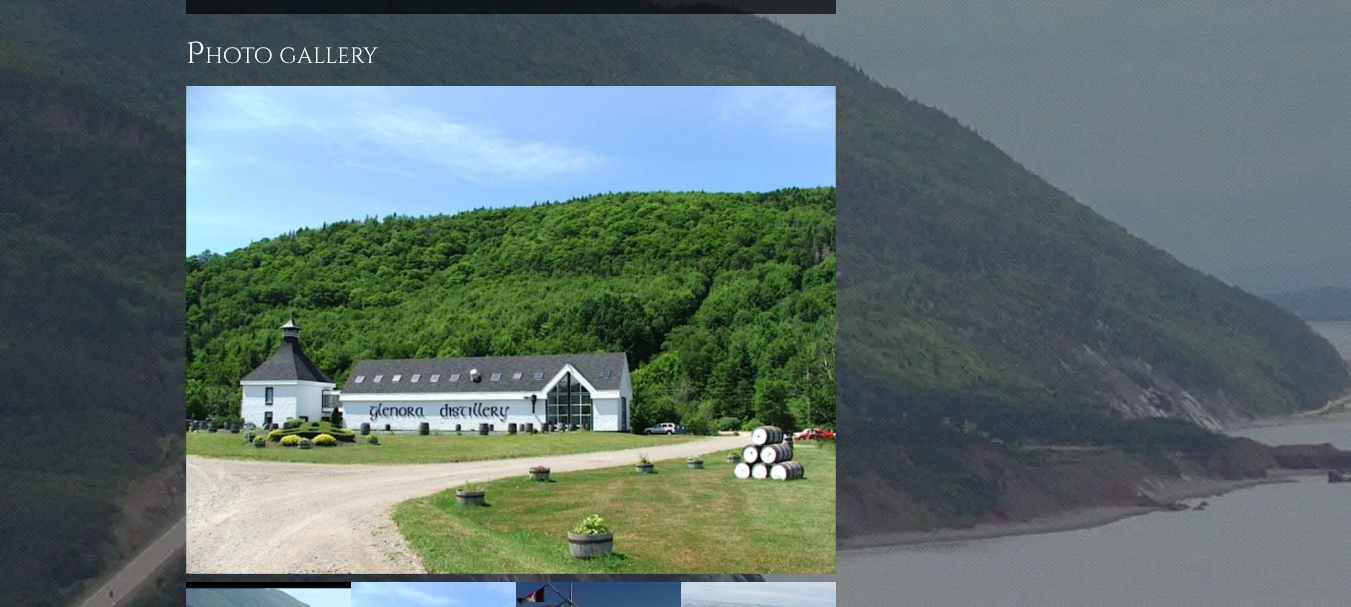 click at bounding box center [598, 643] 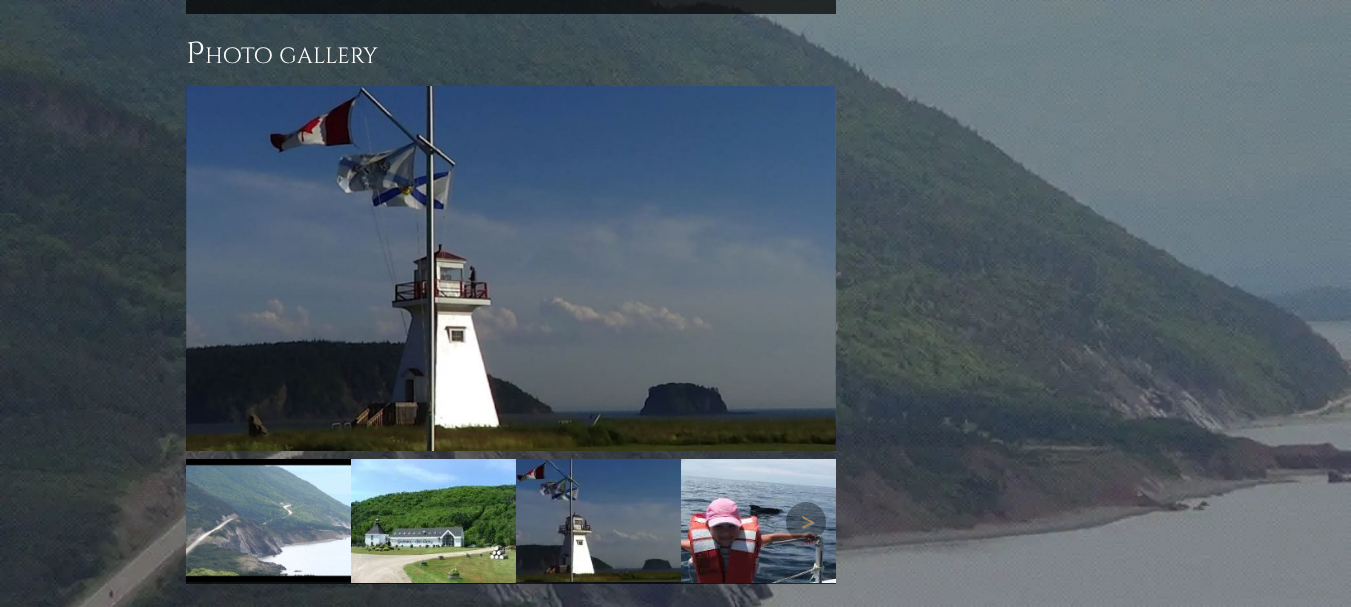 click at bounding box center [763, 521] 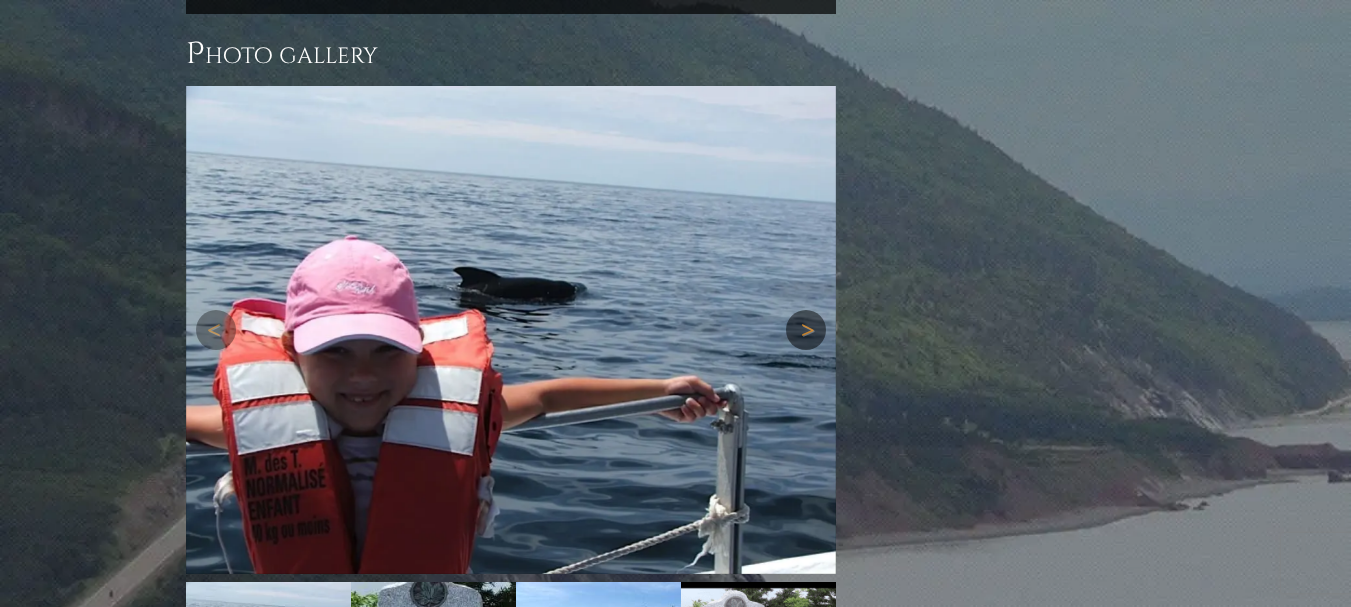 click on "Next" at bounding box center [806, 330] 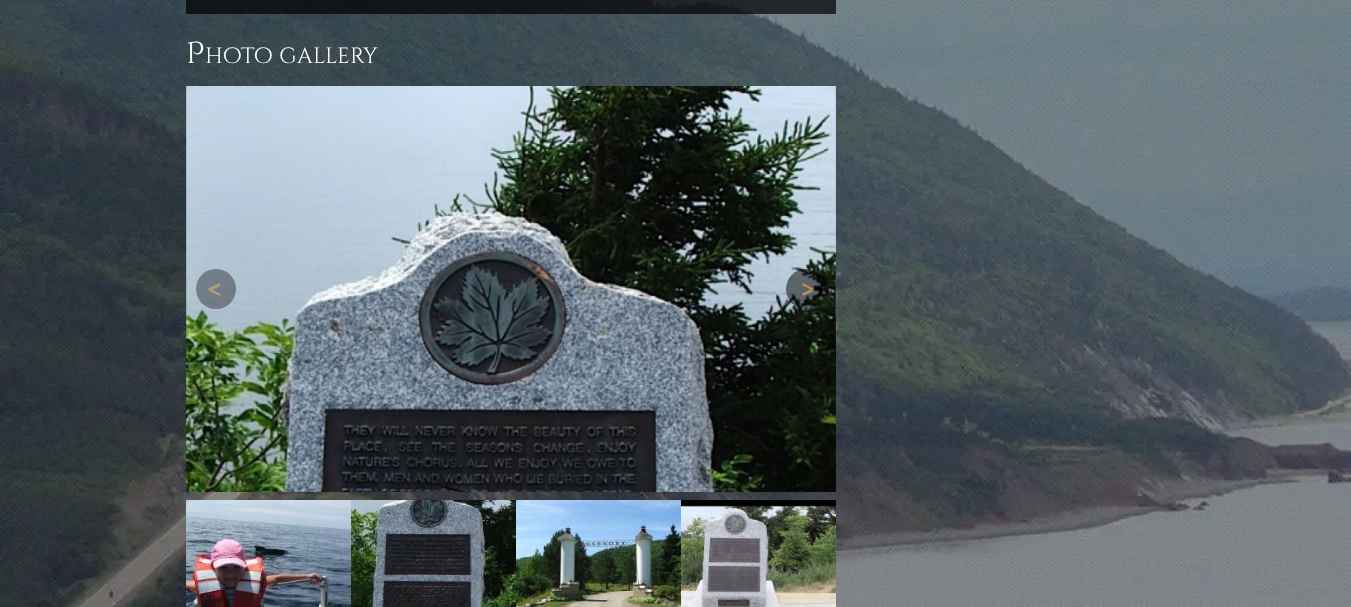 click at bounding box center (511, 519) 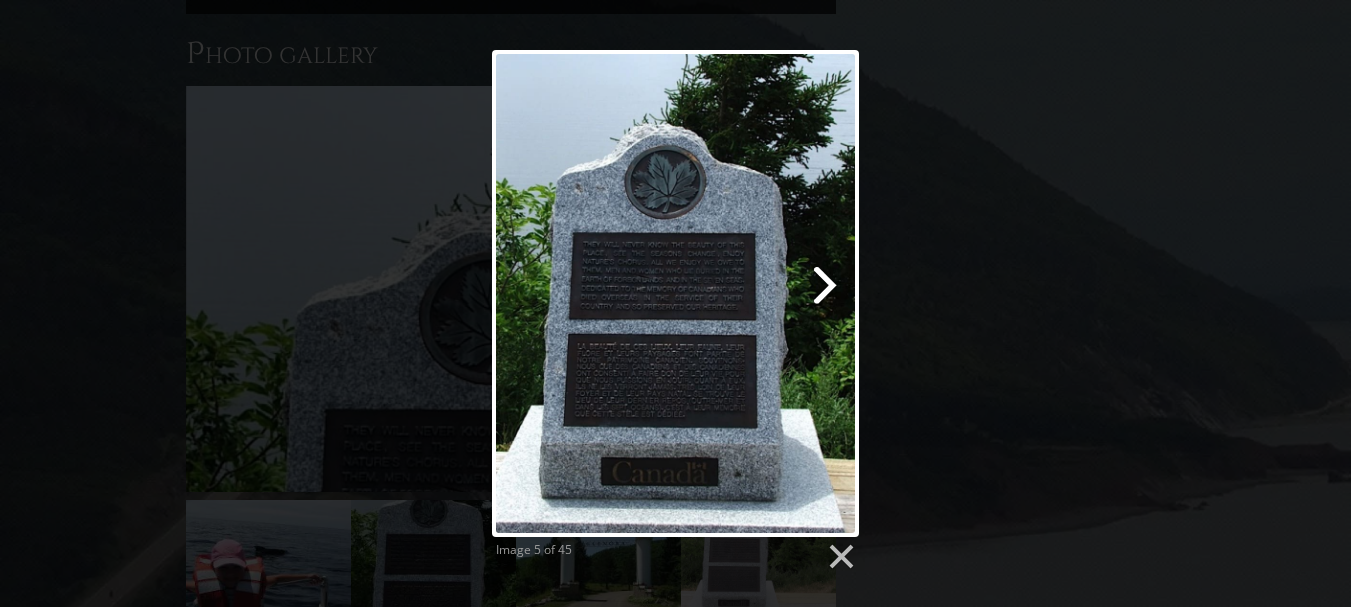 click at bounding box center [741, 293] 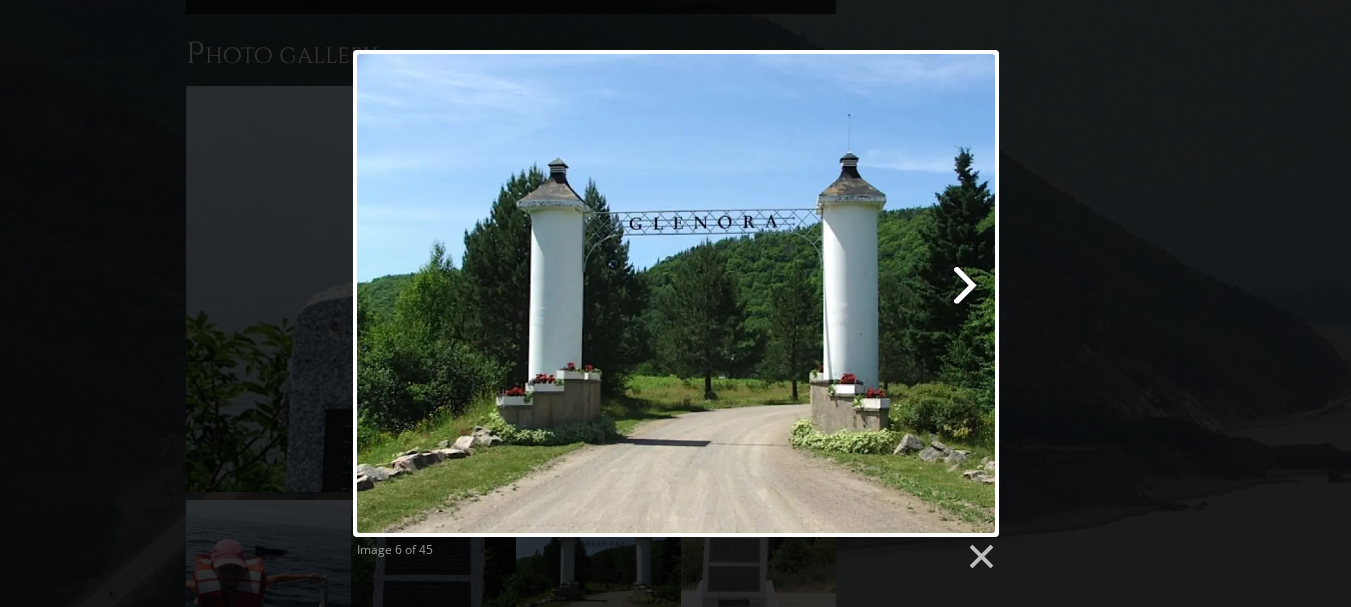 click at bounding box center (791, 293) 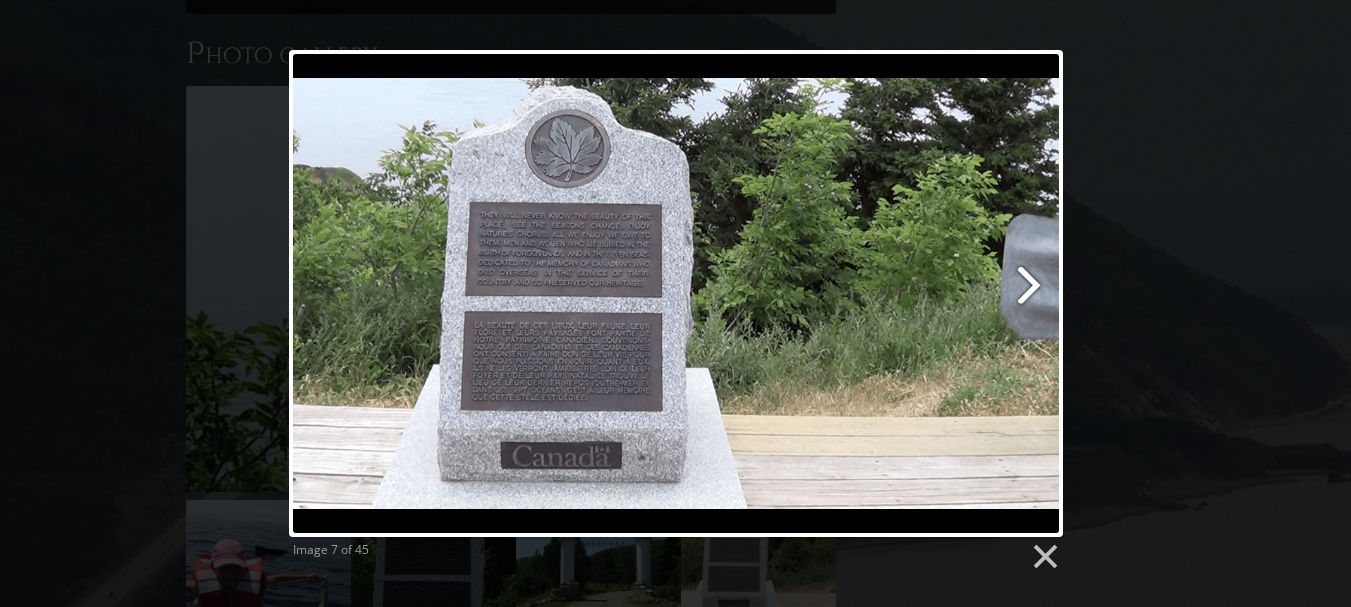 click at bounding box center [814, 293] 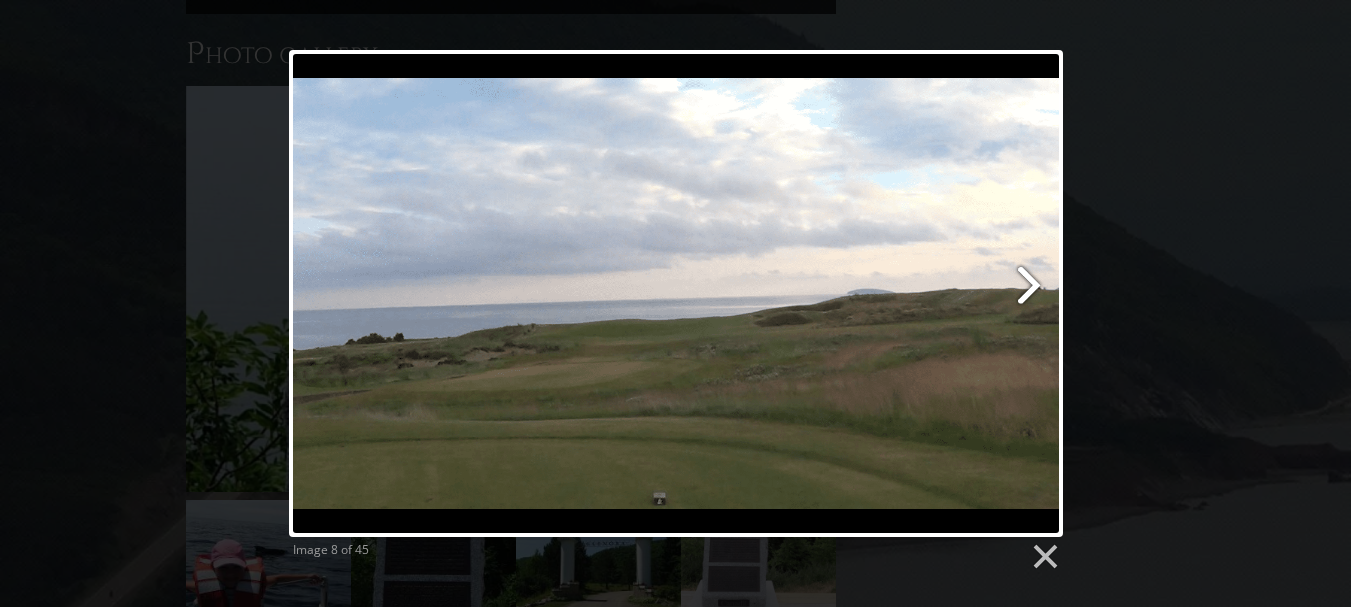 click at bounding box center (814, 293) 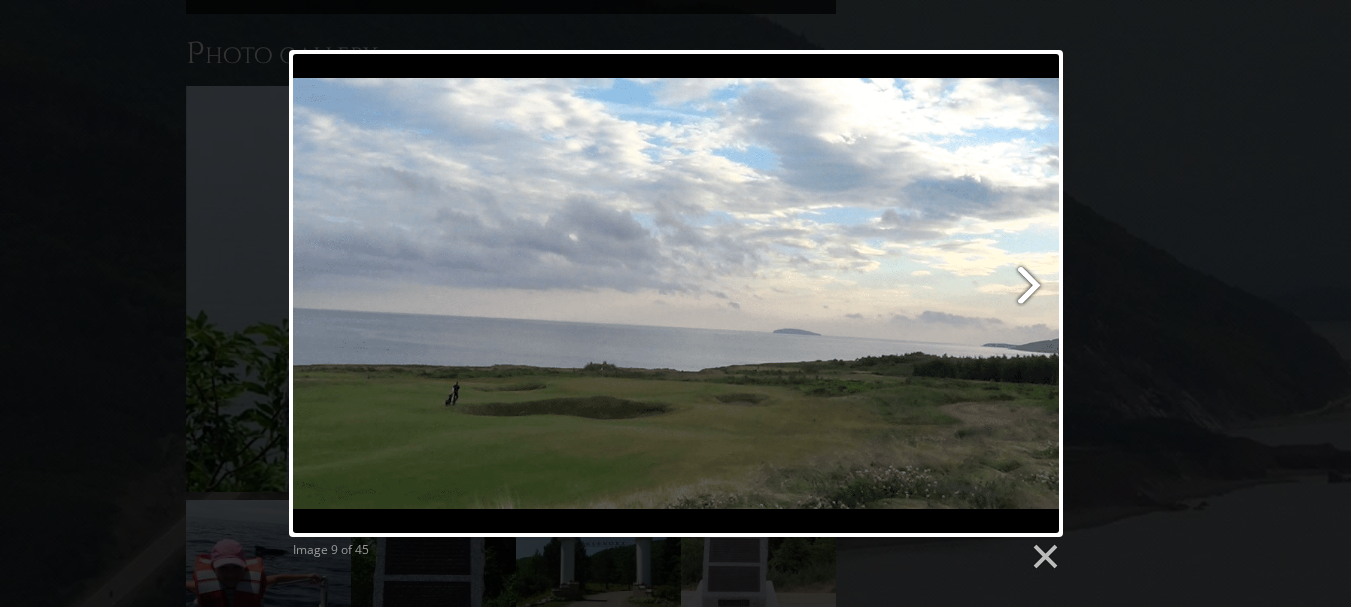 click at bounding box center [814, 293] 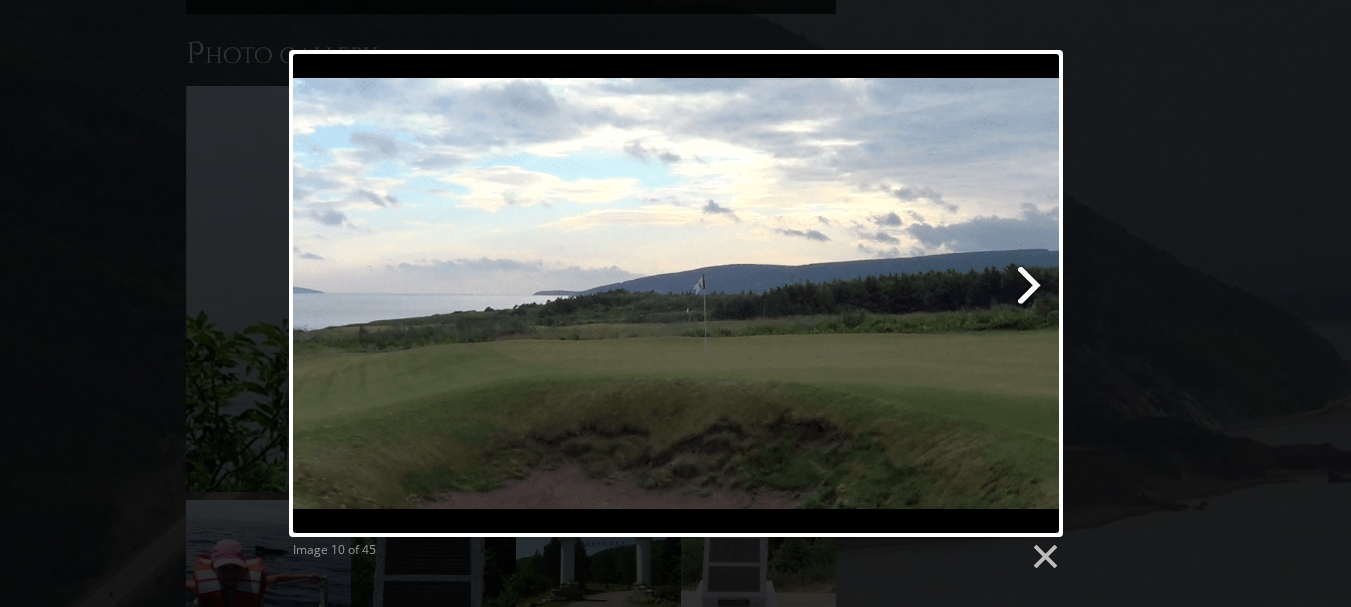 click at bounding box center (814, 293) 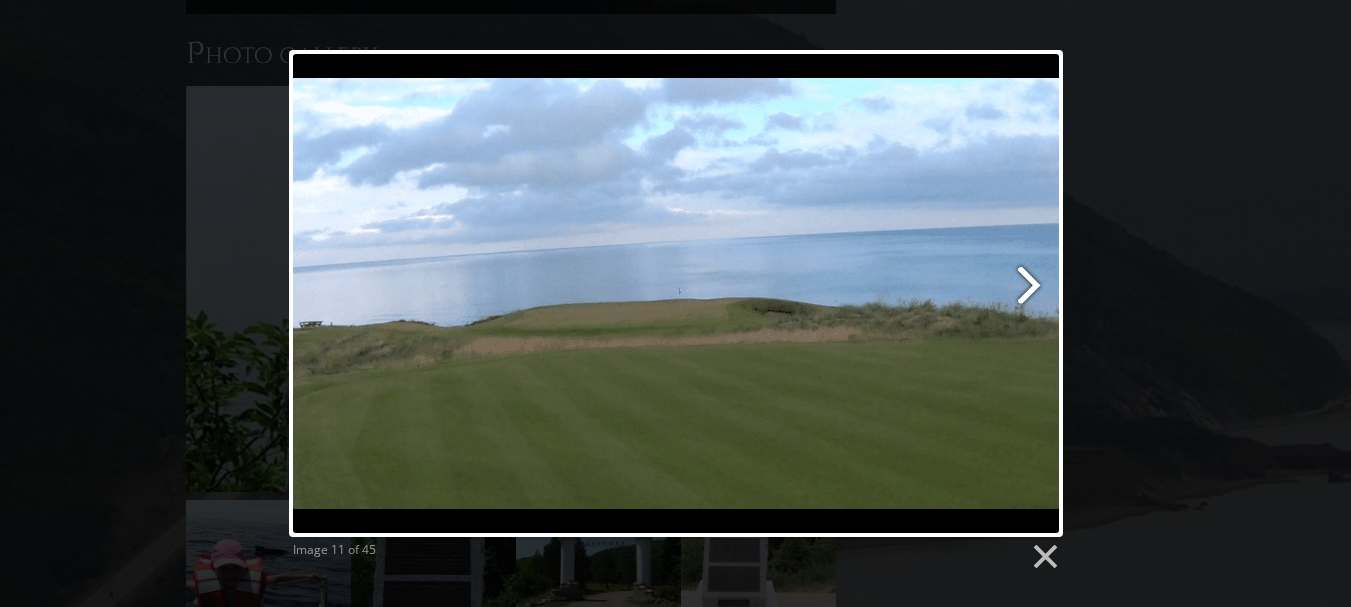 click at bounding box center [814, 293] 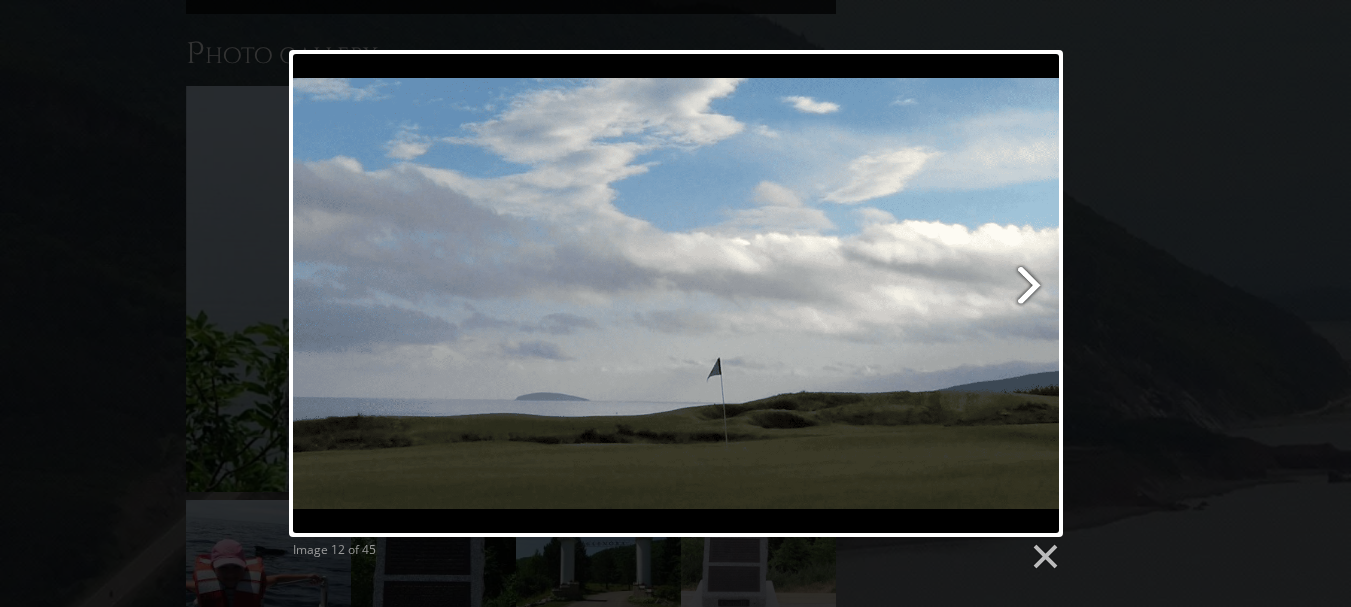 click at bounding box center (814, 293) 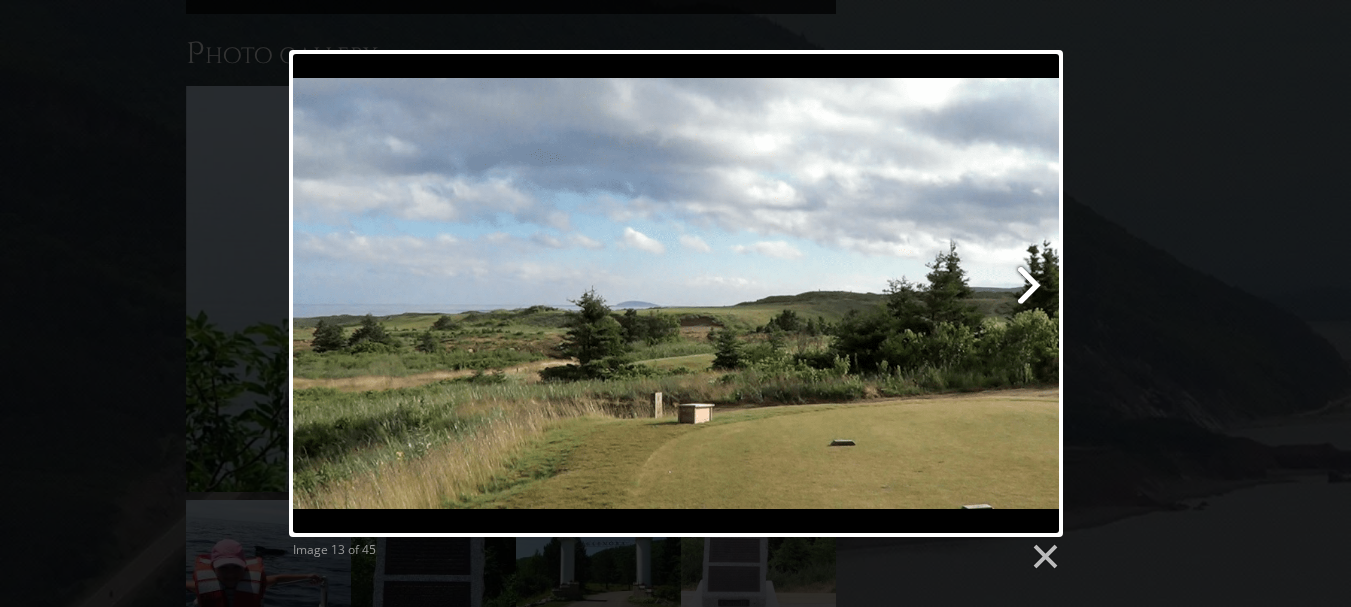 click at bounding box center [814, 293] 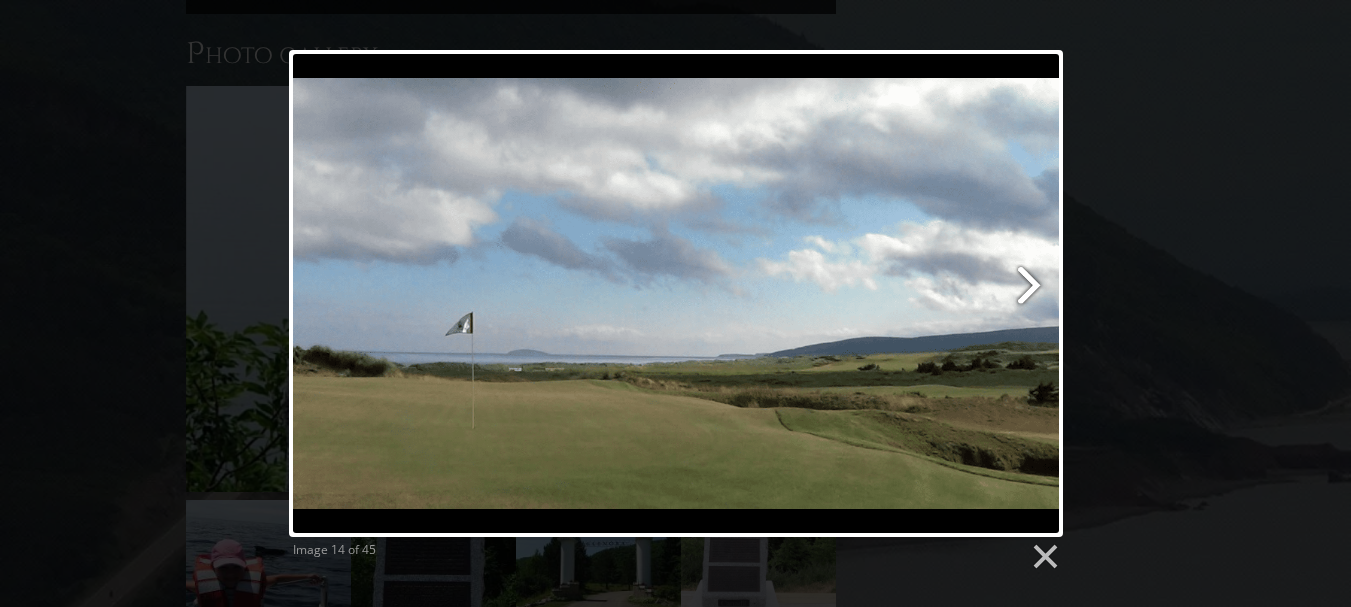 click at bounding box center (814, 293) 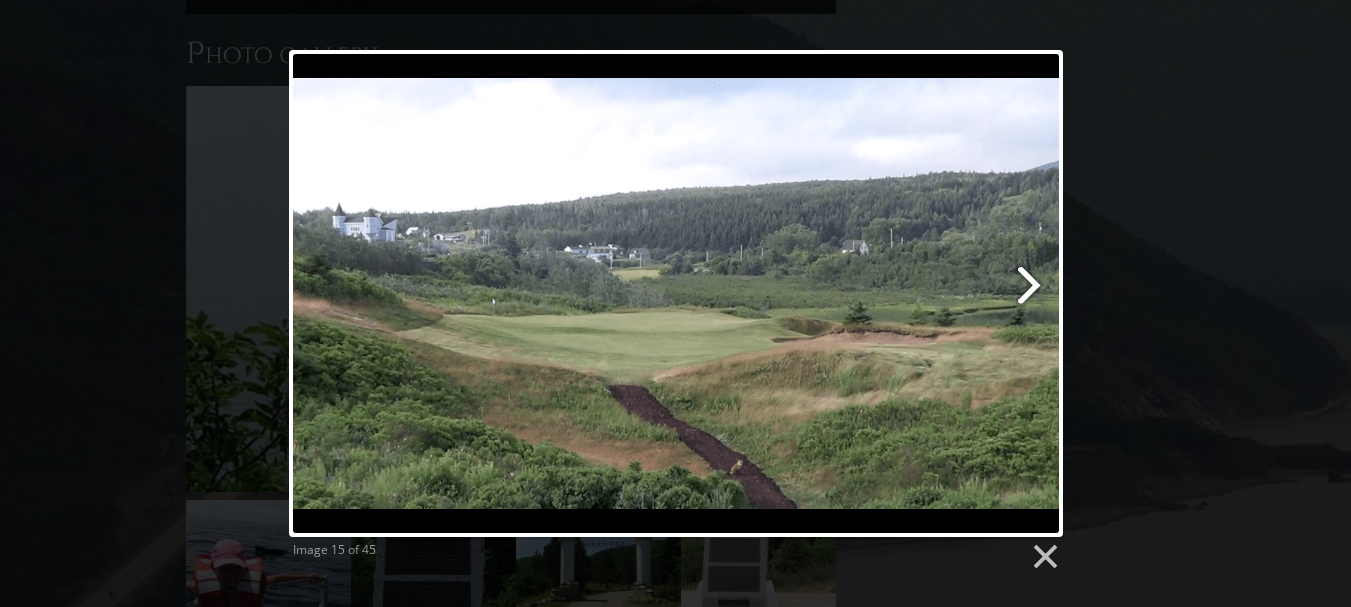 click at bounding box center (814, 293) 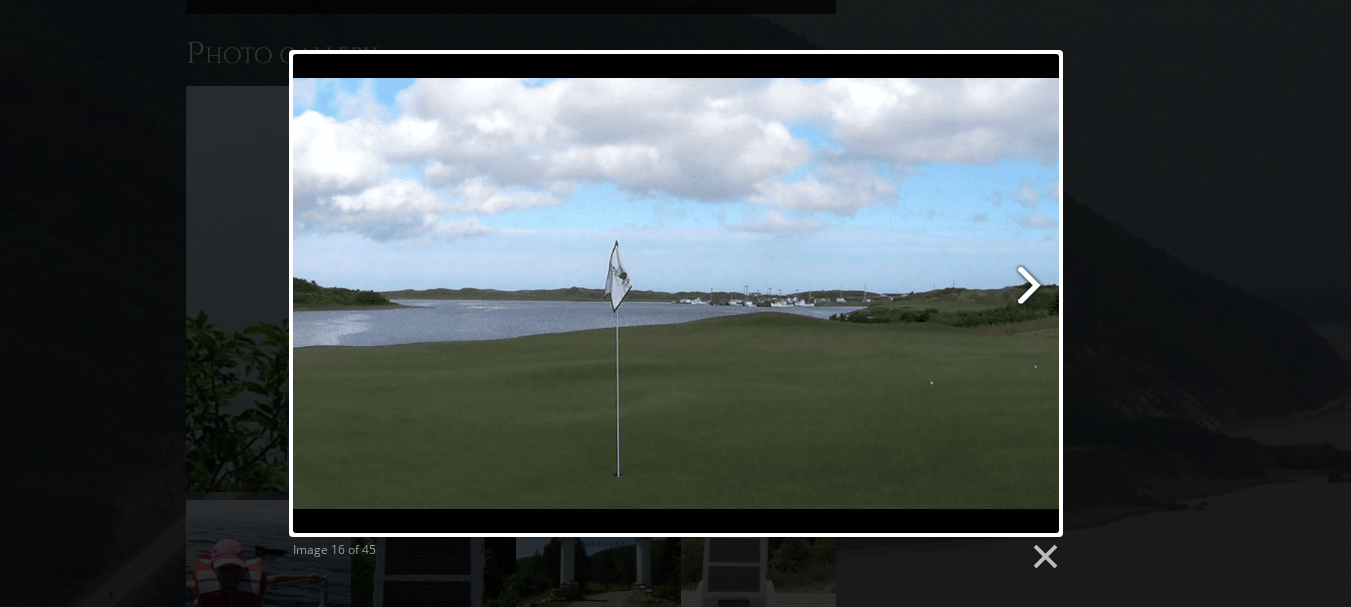 click at bounding box center (814, 293) 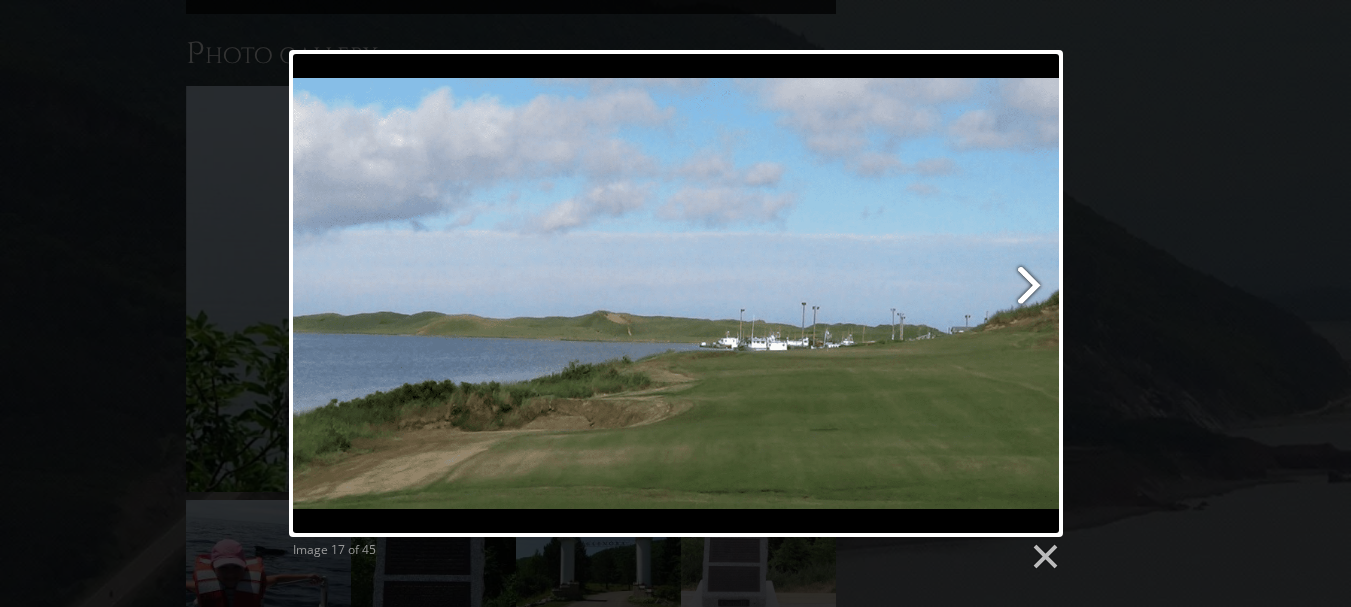 click at bounding box center (814, 293) 